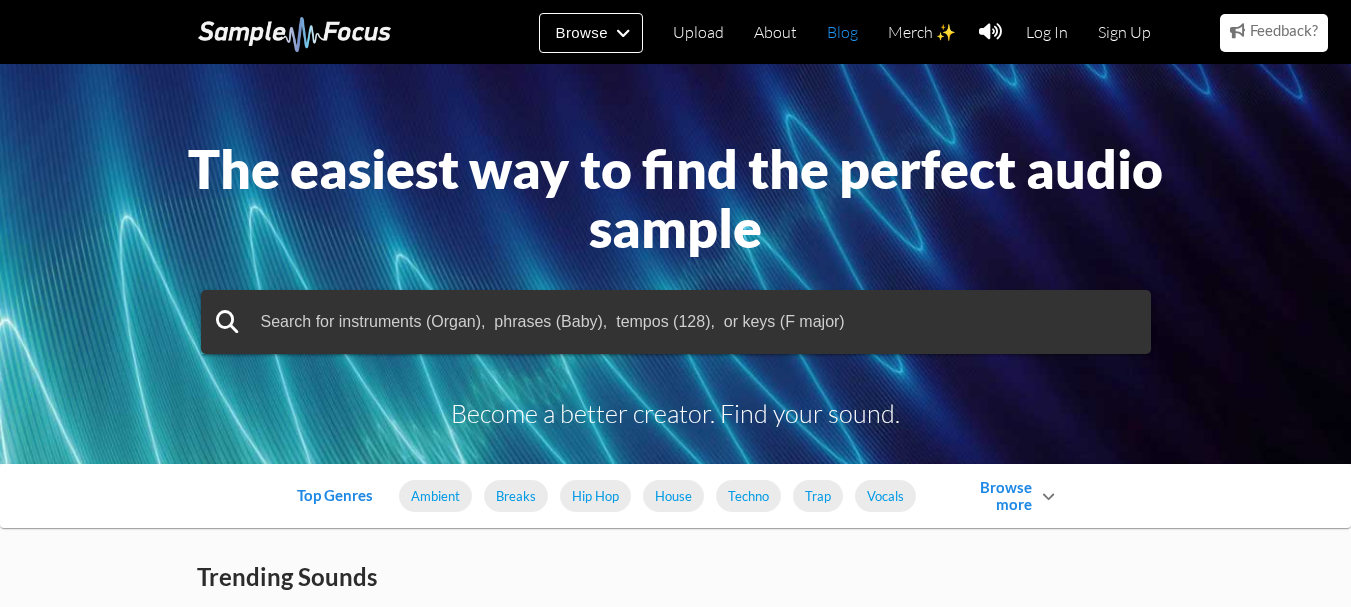 scroll, scrollTop: 0, scrollLeft: 0, axis: both 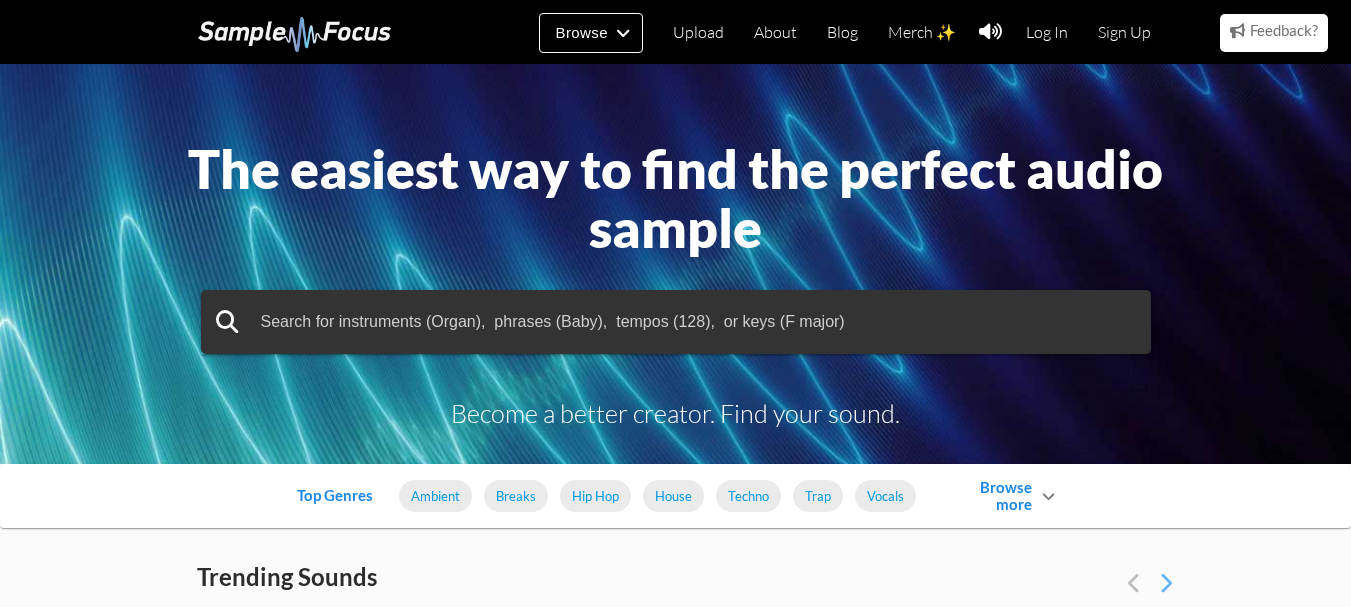 click on "The easiest way to find the perfect audio sample
Become a better creator. Find your sound." at bounding box center (675, 264) 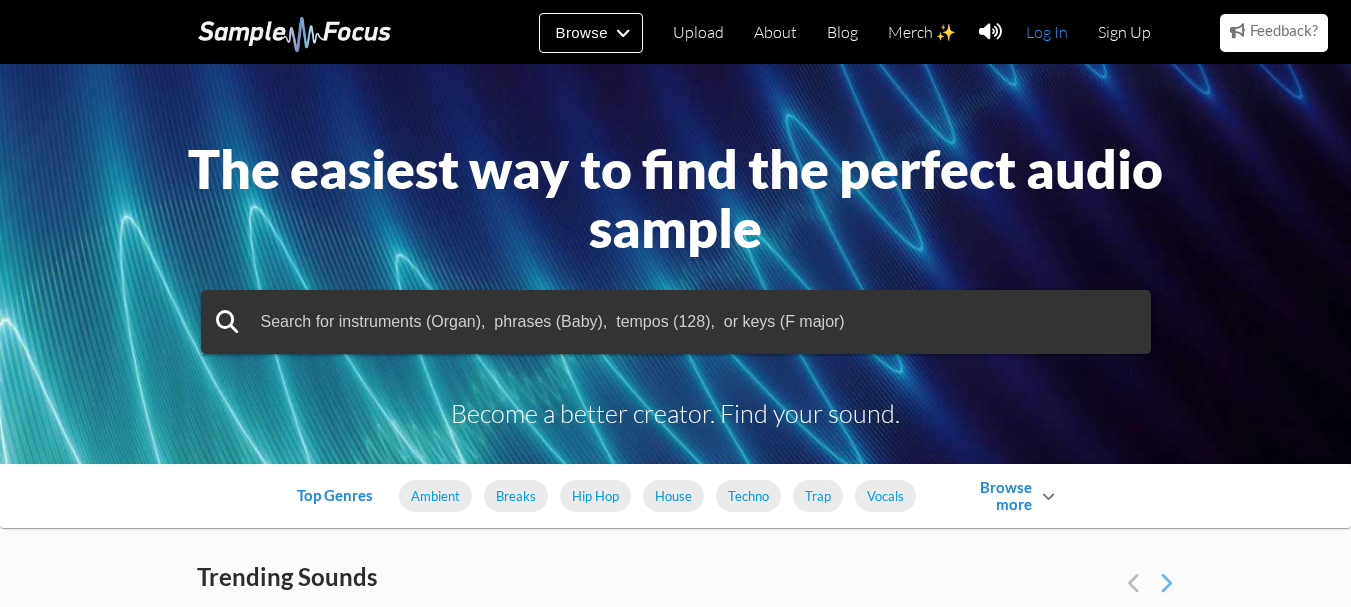 drag, startPoint x: 1039, startPoint y: 59, endPoint x: 1048, endPoint y: 53, distance: 10.816654 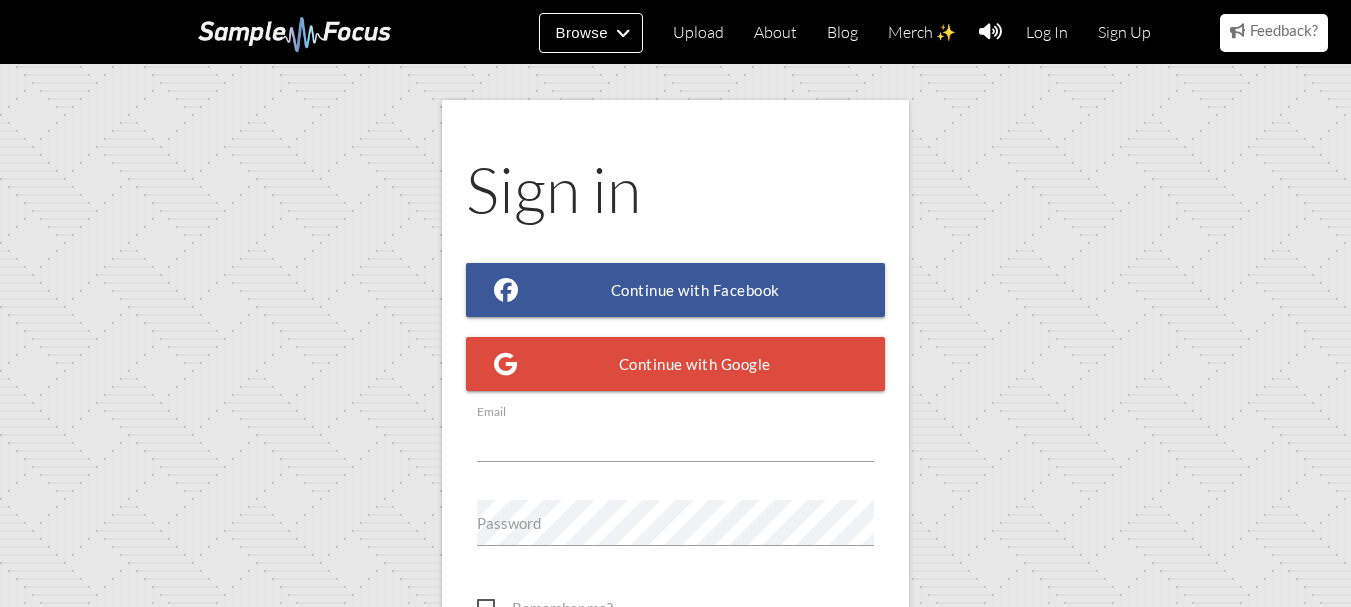 scroll, scrollTop: 200, scrollLeft: 0, axis: vertical 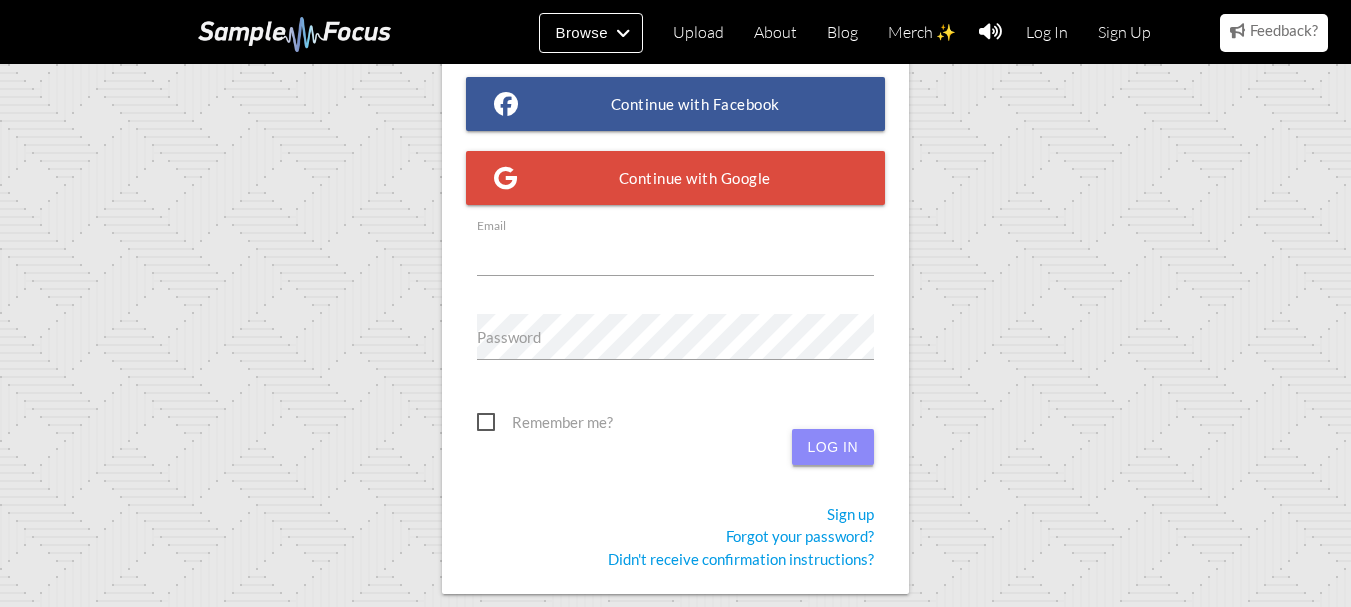 type on "[EMAIL]" 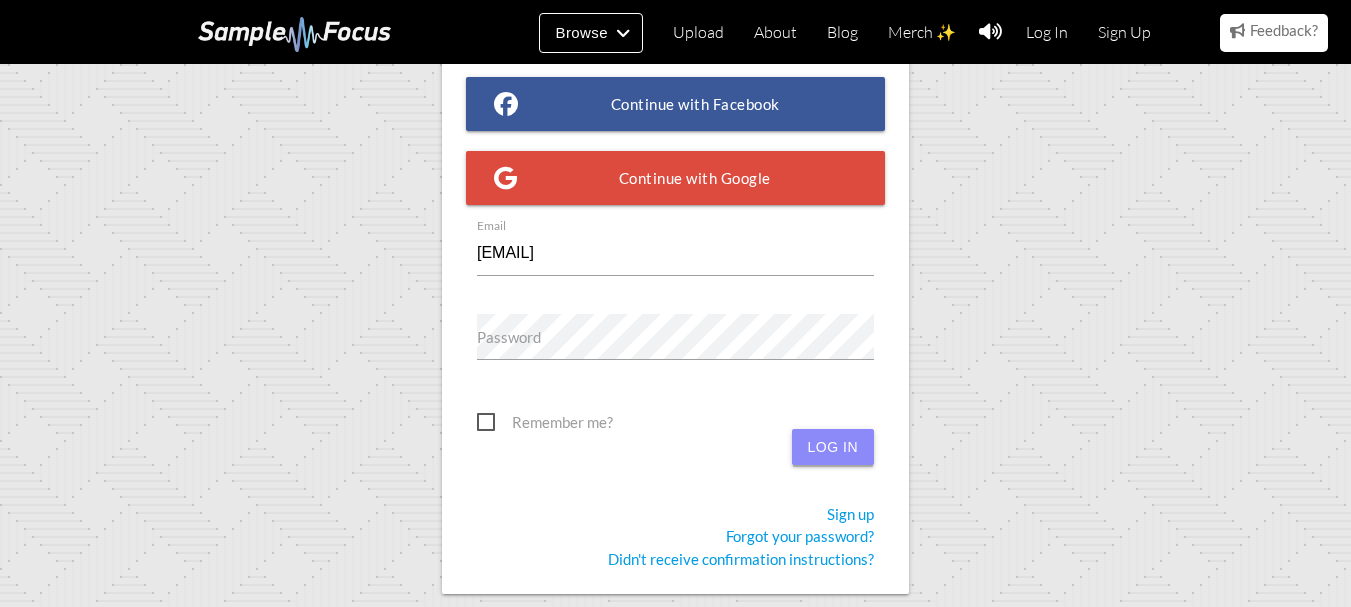 click on "Log in" at bounding box center [833, 447] 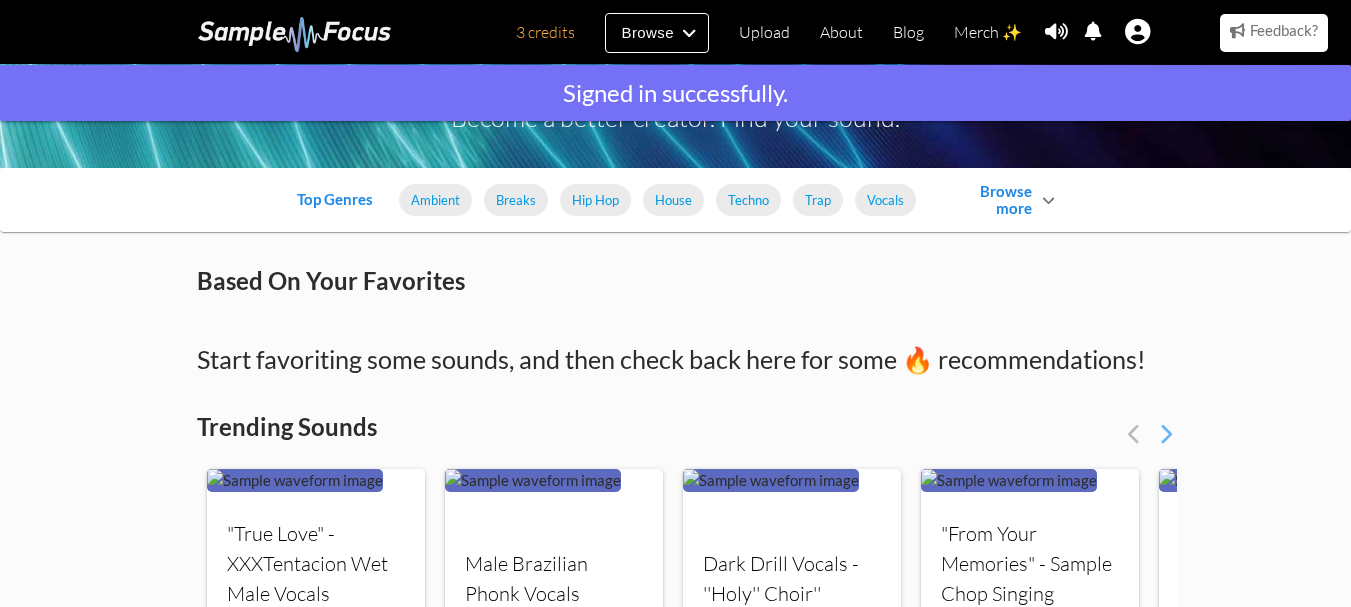 scroll, scrollTop: 300, scrollLeft: 0, axis: vertical 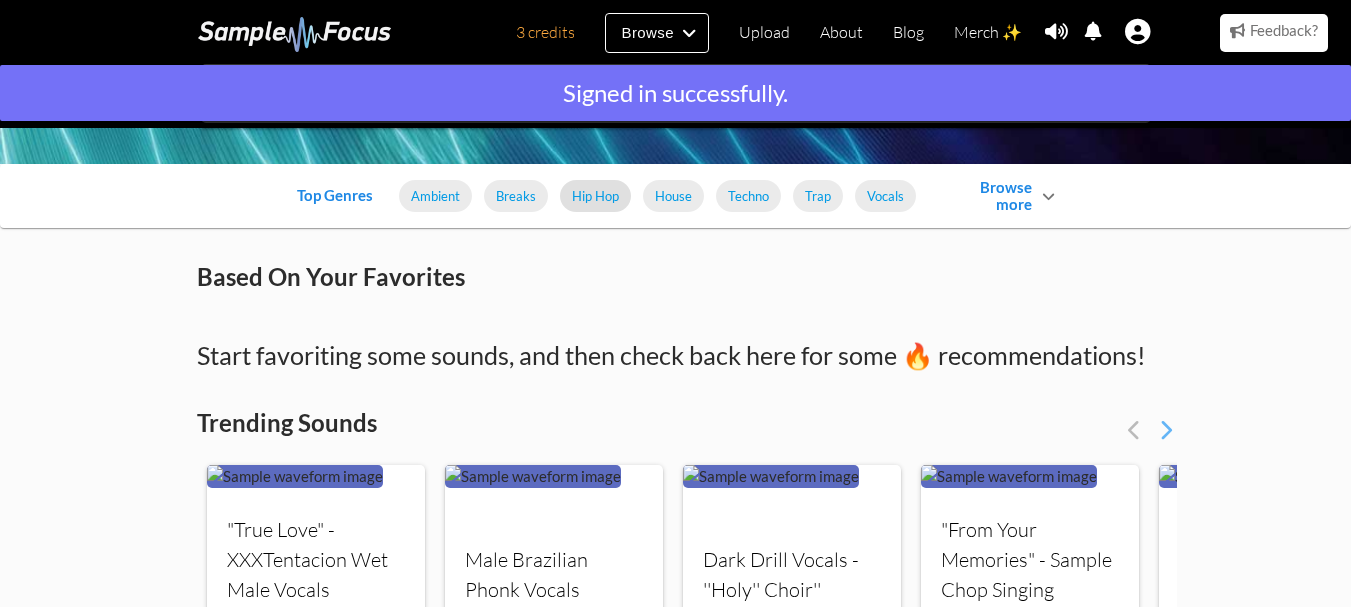 click on "Hip Hop" at bounding box center (595, 196) 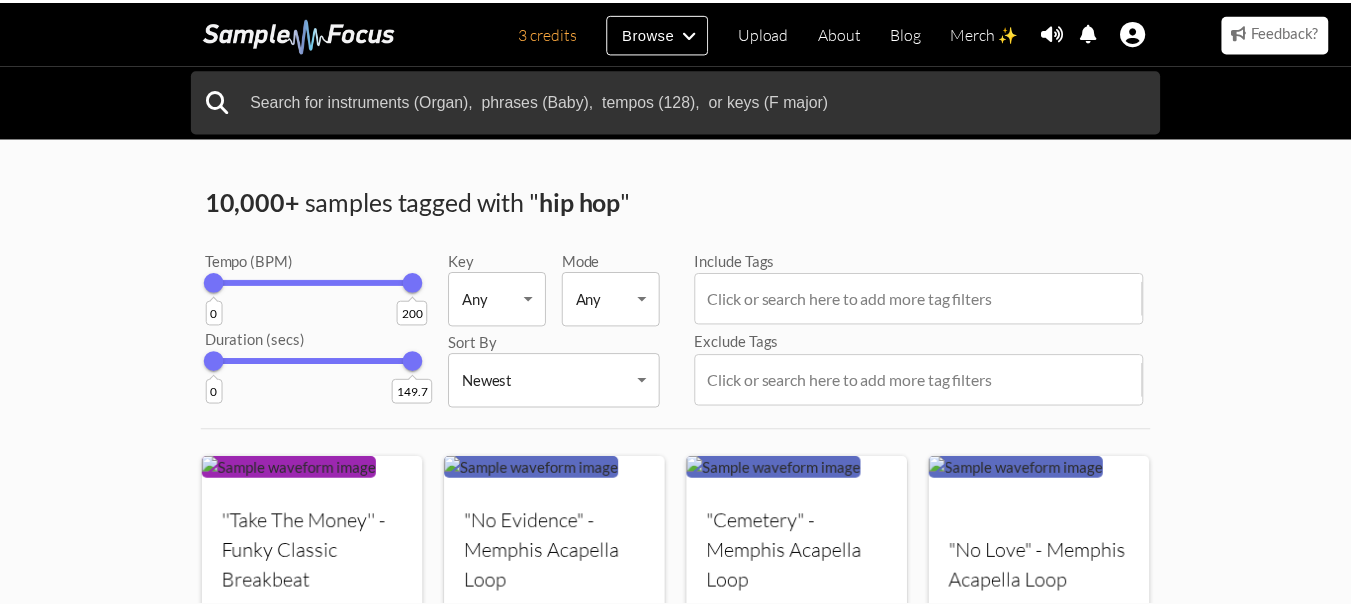 scroll, scrollTop: 0, scrollLeft: 0, axis: both 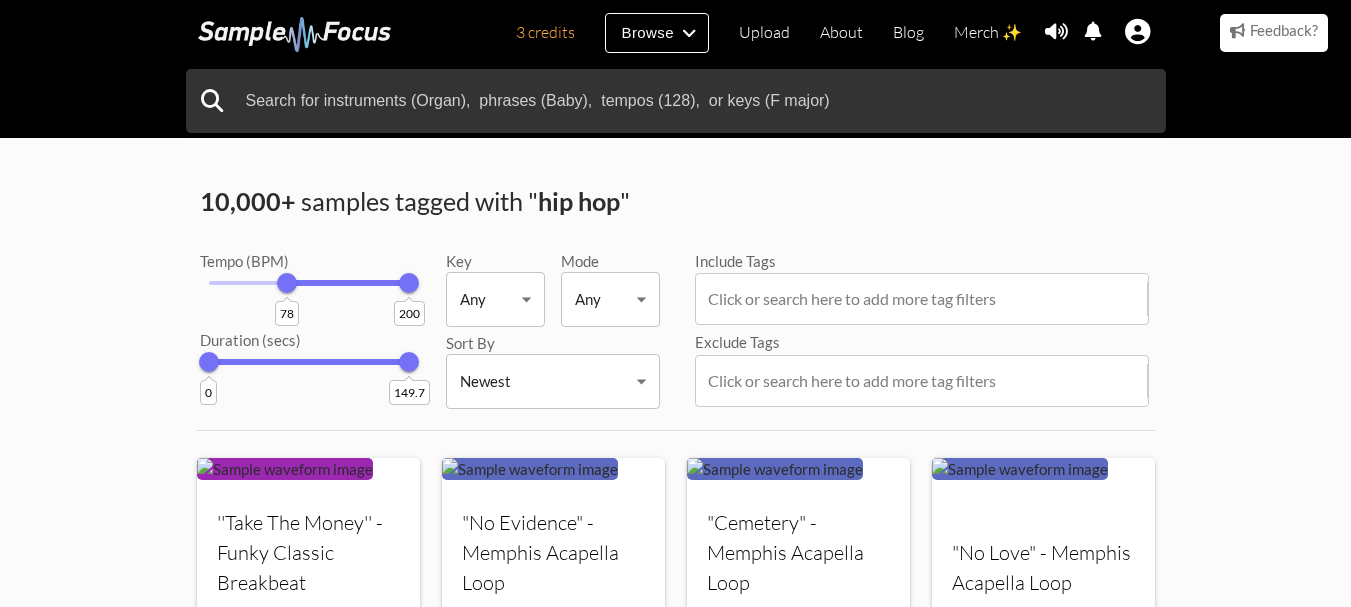 drag, startPoint x: 215, startPoint y: 294, endPoint x: 287, endPoint y: 274, distance: 74.726166 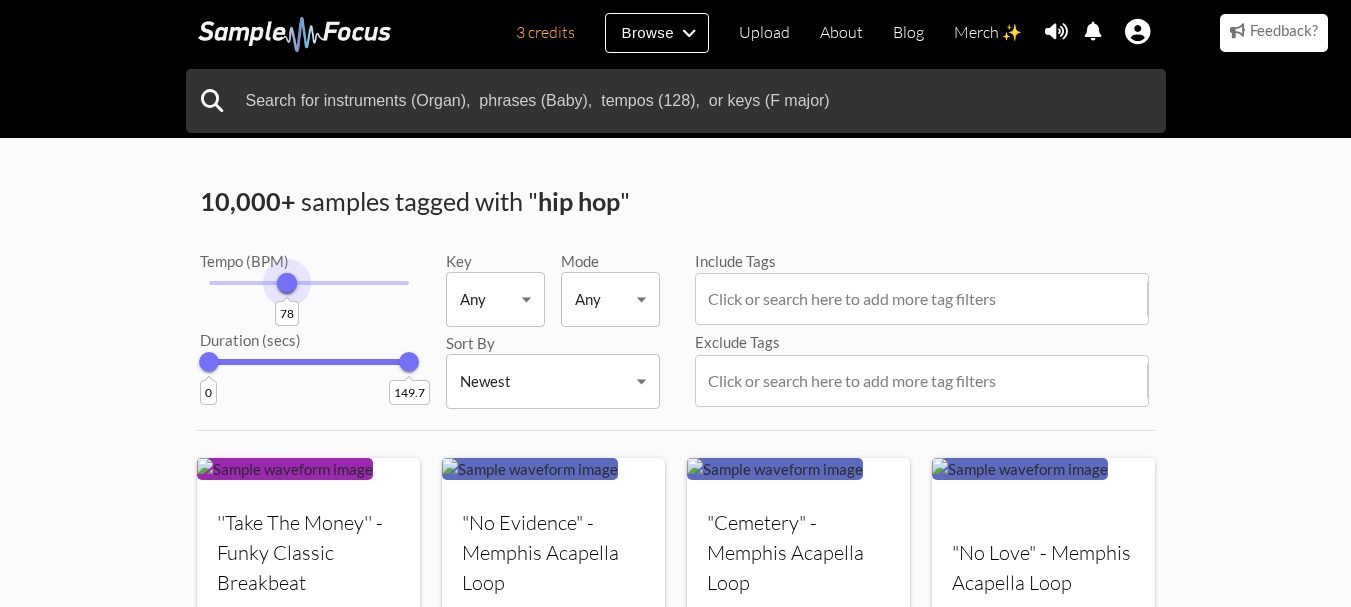drag, startPoint x: 412, startPoint y: 279, endPoint x: 287, endPoint y: 270, distance: 125.32358 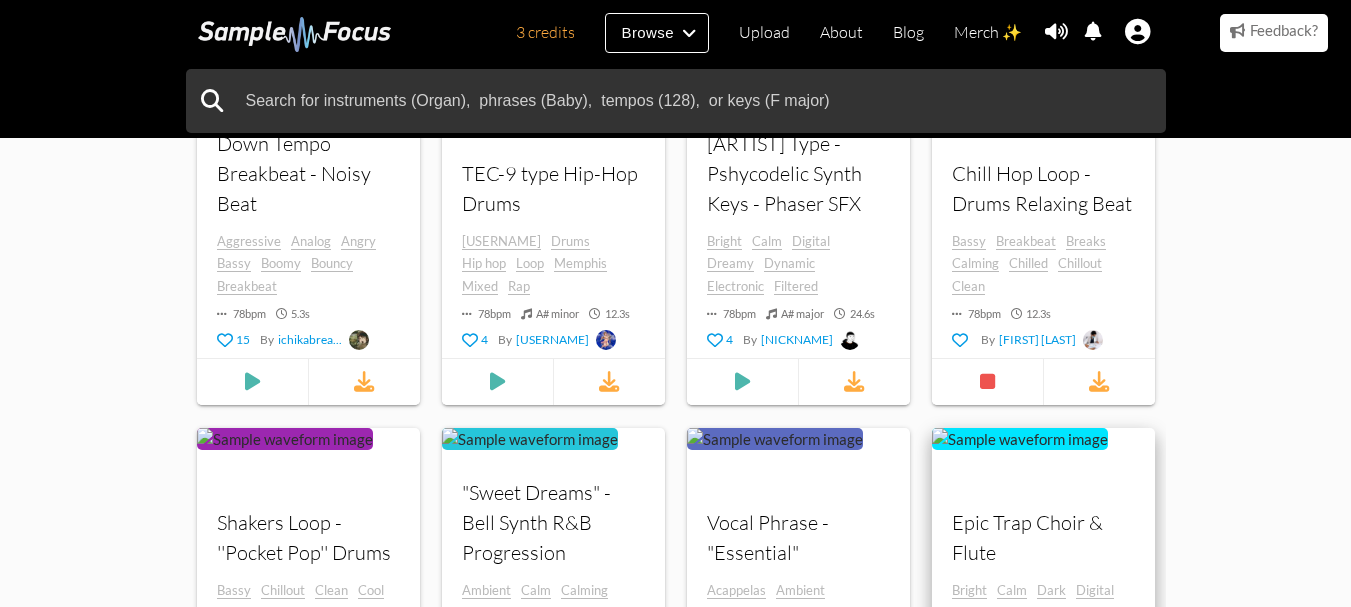 scroll, scrollTop: 900, scrollLeft: 0, axis: vertical 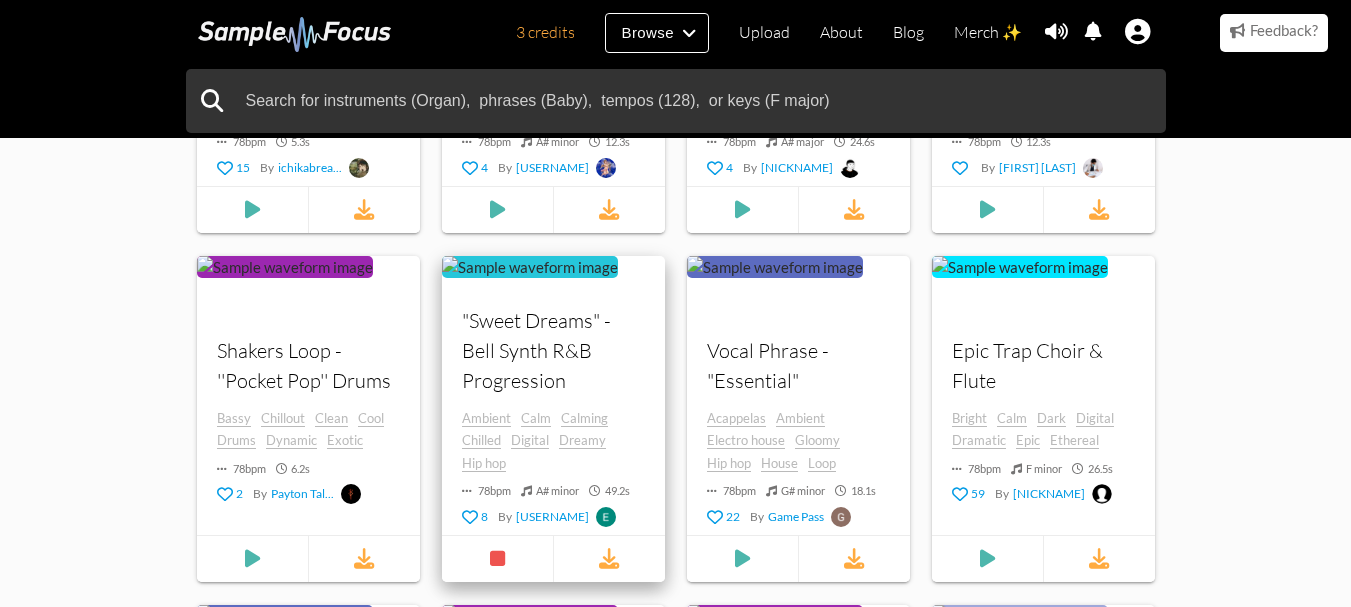 click on ""Sweet Dreams" - Bell Synth R&B Progression" at bounding box center [553, 350] 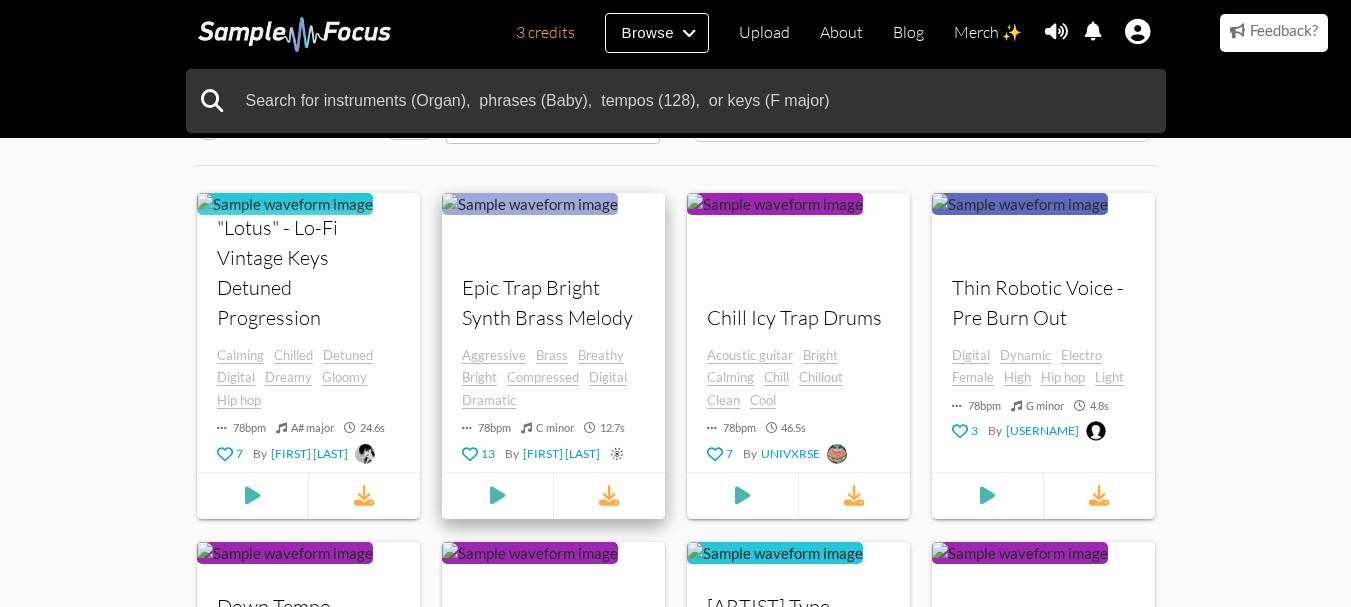 scroll, scrollTop: 300, scrollLeft: 0, axis: vertical 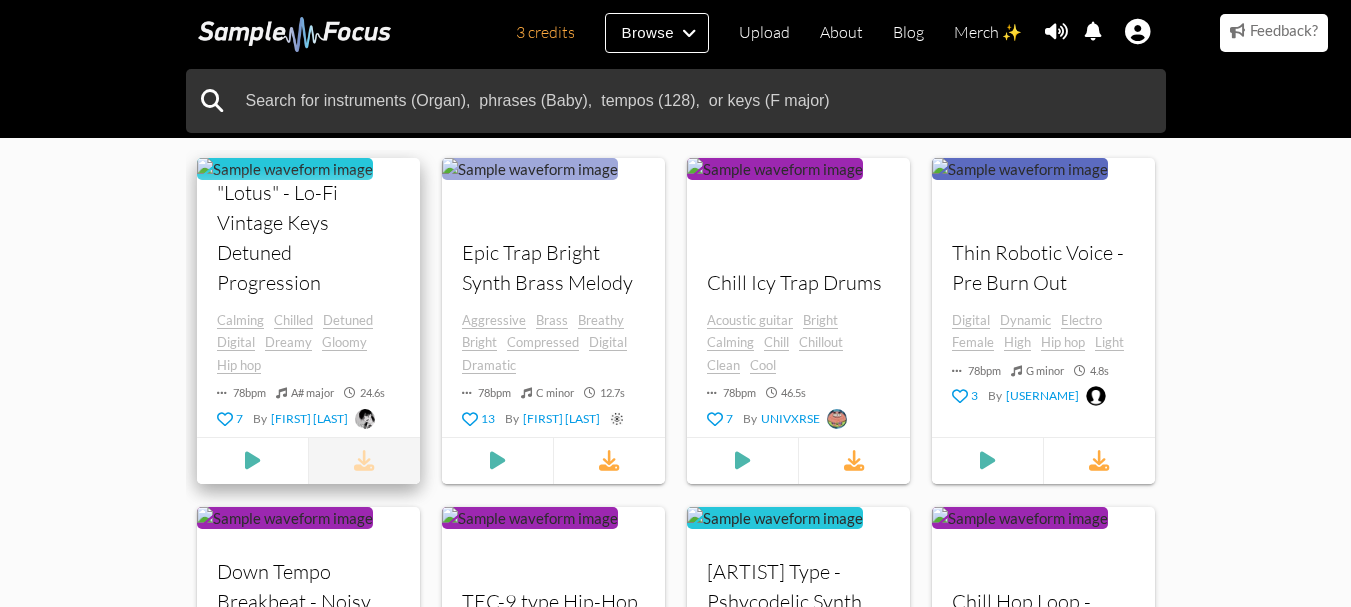 click at bounding box center (363, 460) 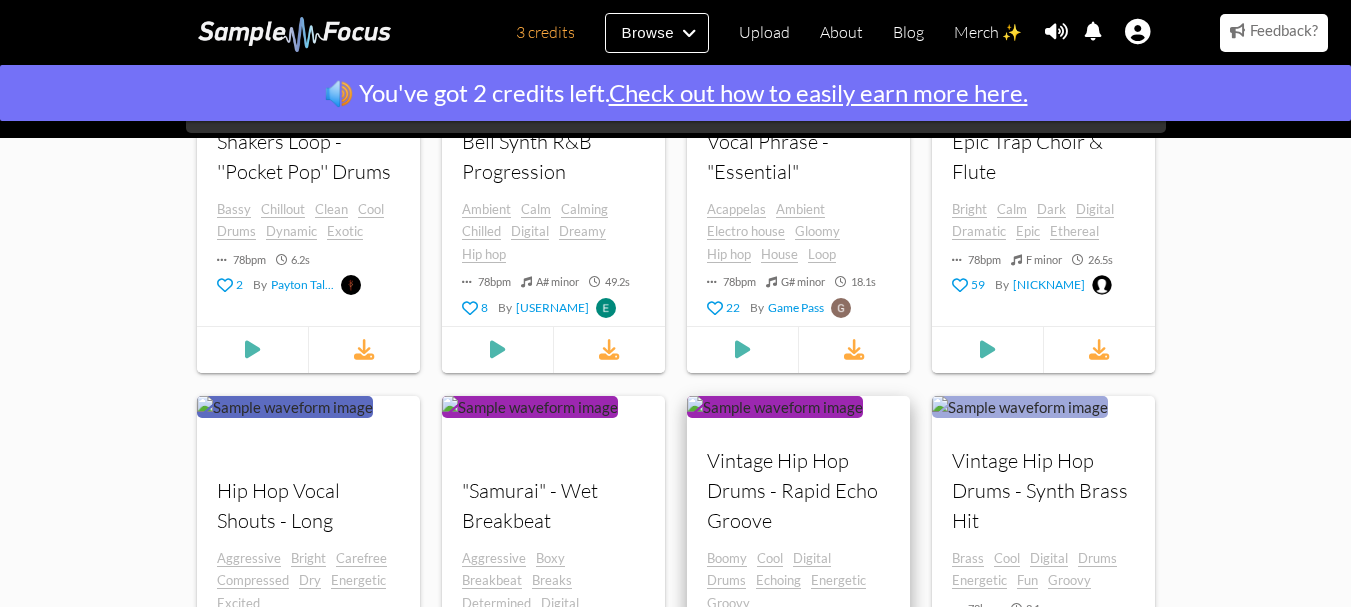 scroll, scrollTop: 1300, scrollLeft: 0, axis: vertical 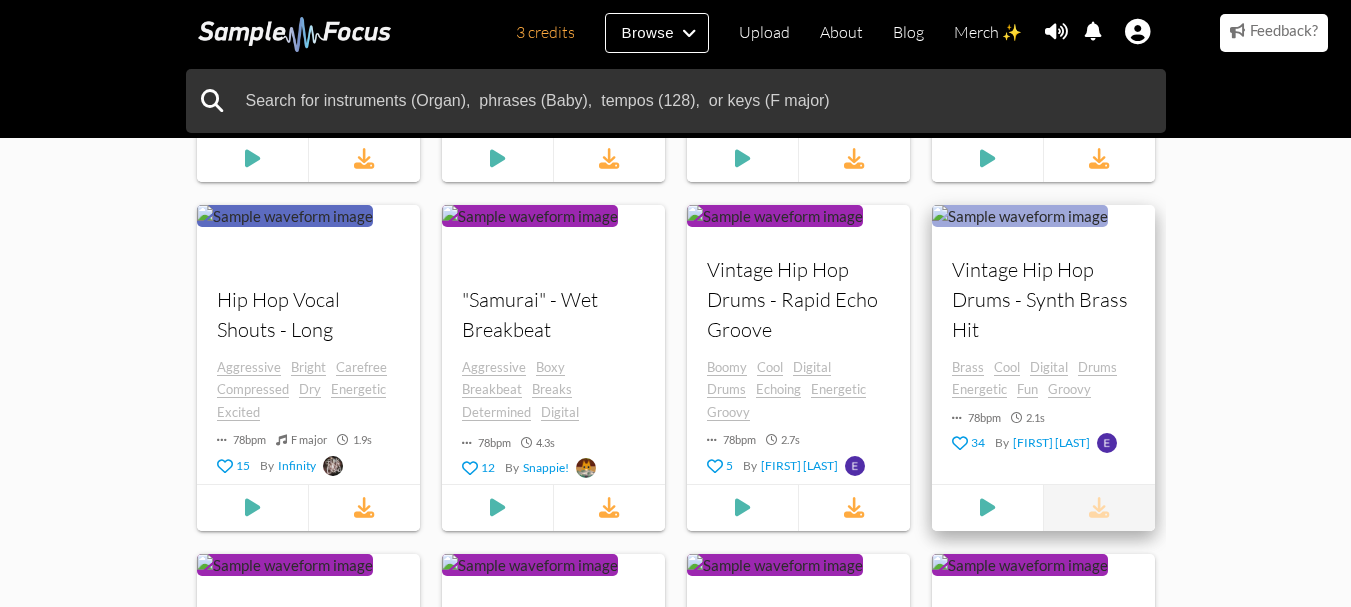 click at bounding box center [1098, 507] 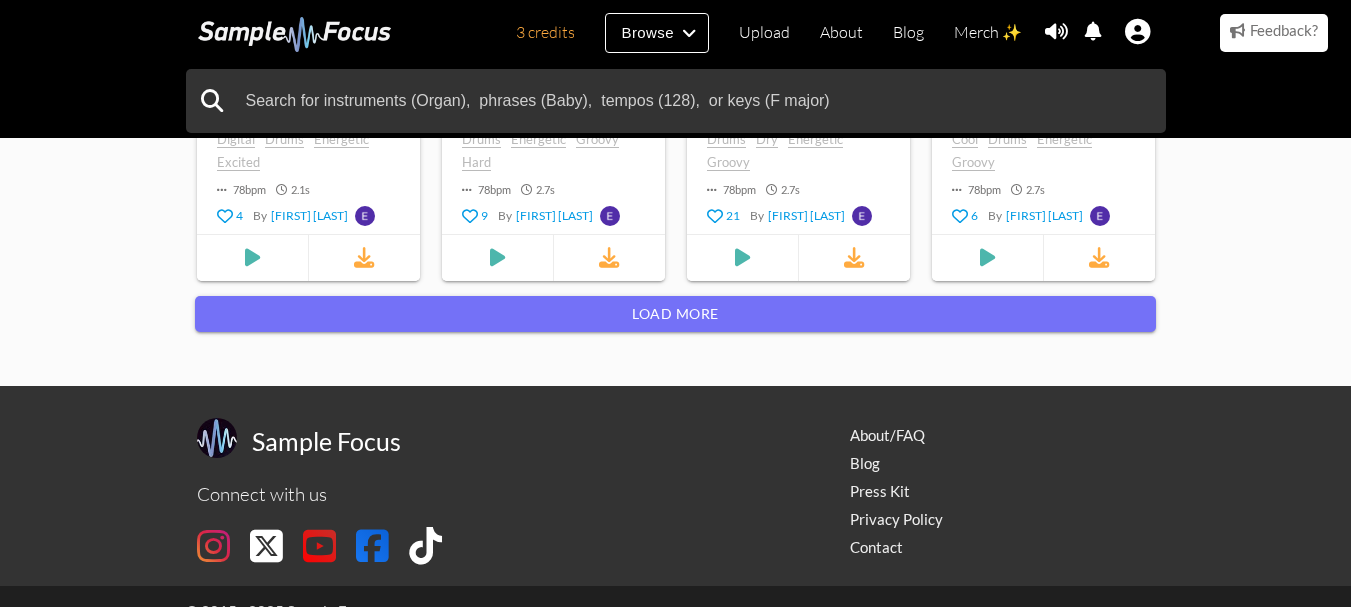 scroll, scrollTop: 1900, scrollLeft: 0, axis: vertical 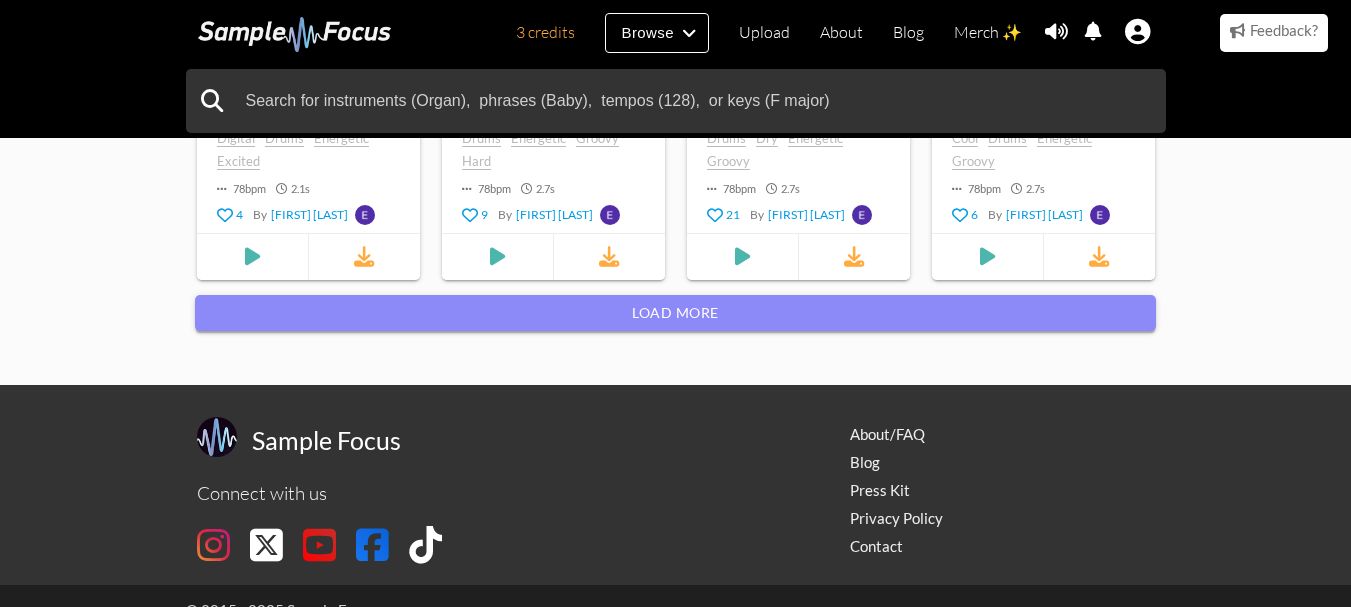 click on "Load more" at bounding box center (675, 313) 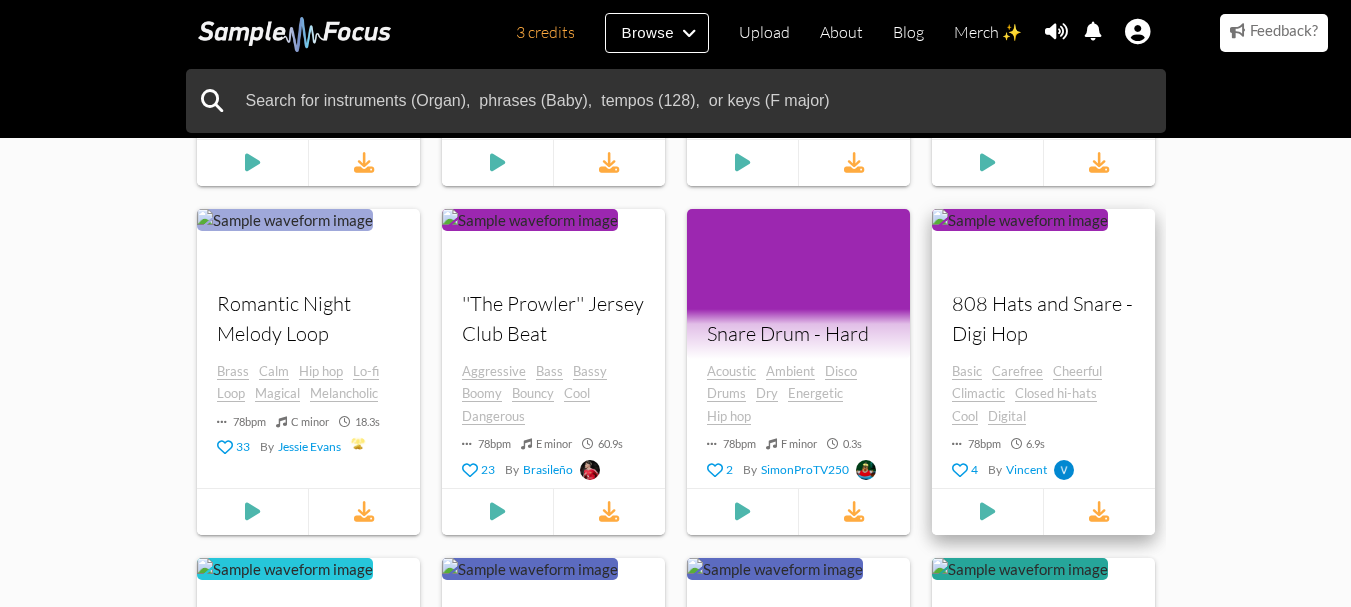 scroll, scrollTop: 4100, scrollLeft: 0, axis: vertical 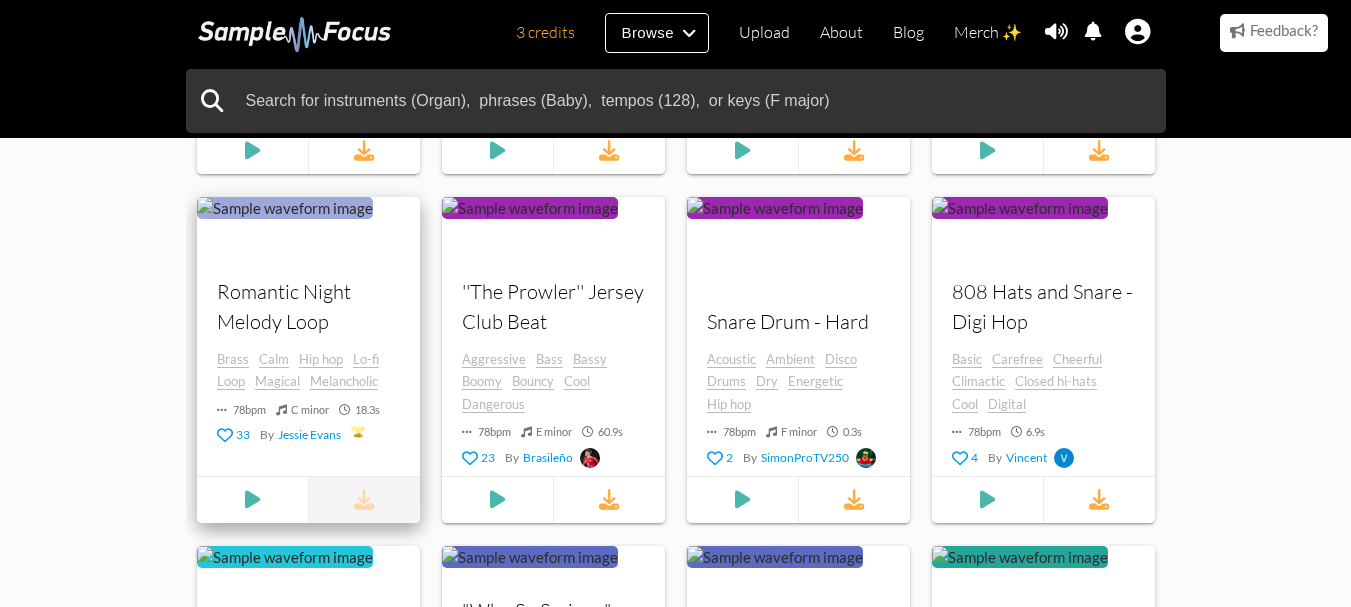 click at bounding box center [363, 499] 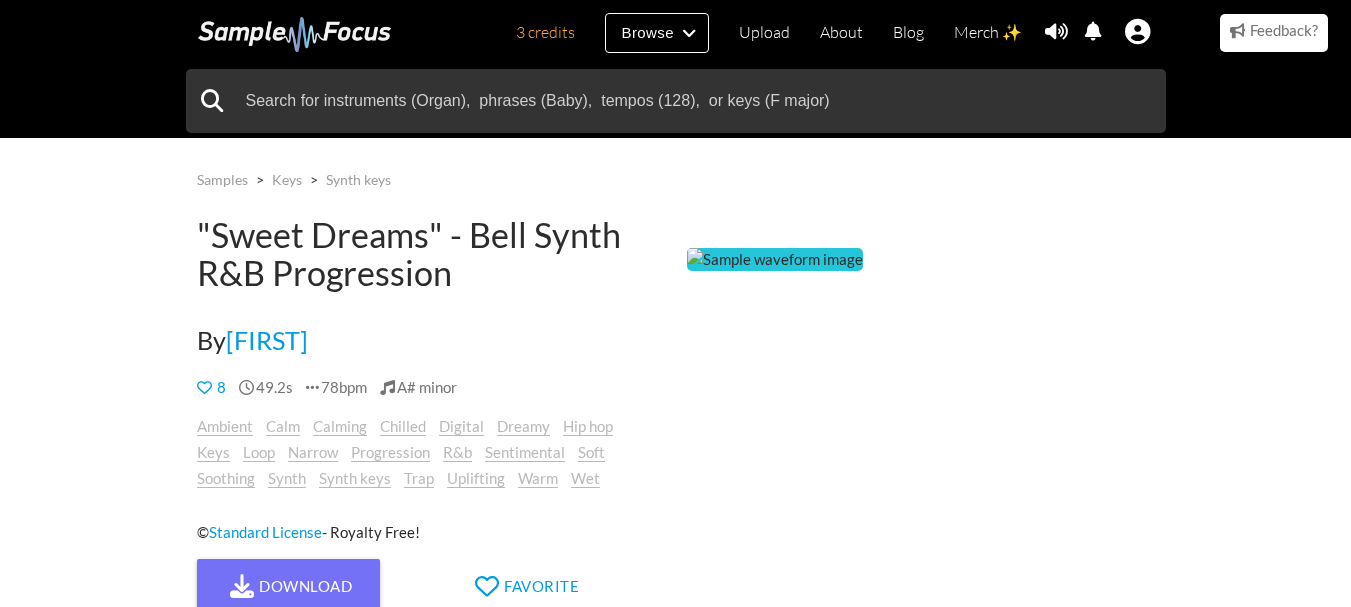 scroll, scrollTop: 0, scrollLeft: 0, axis: both 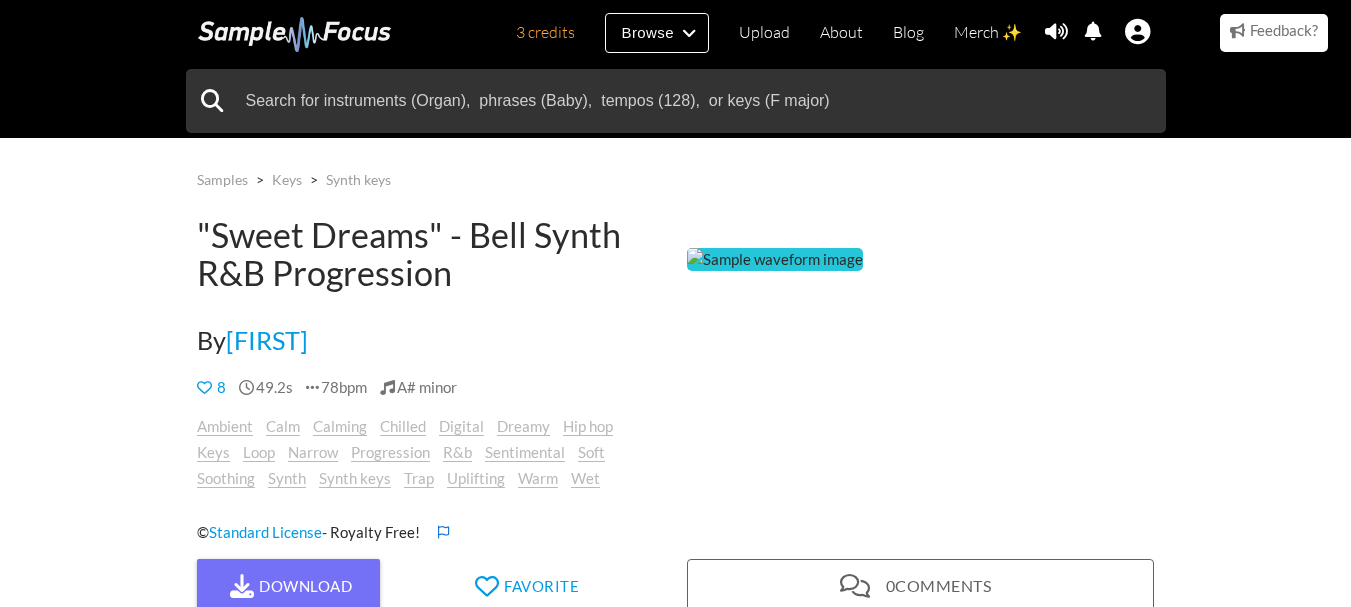 click at bounding box center [775, 259] 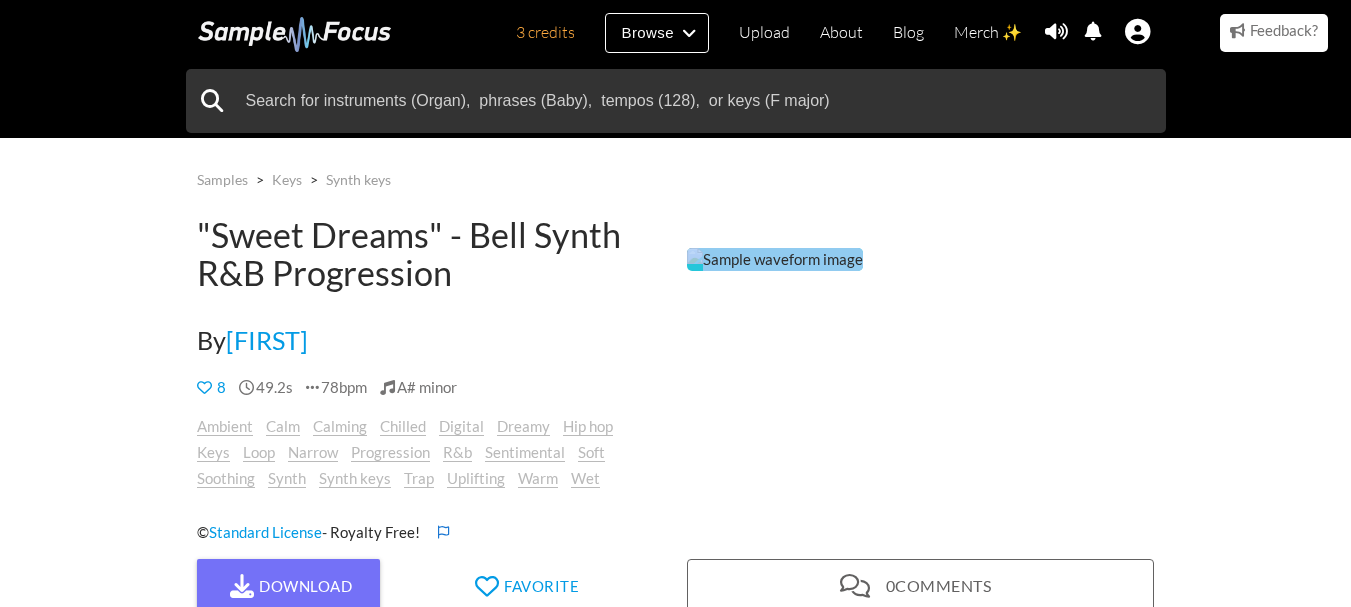 drag, startPoint x: 698, startPoint y: 267, endPoint x: 775, endPoint y: 266, distance: 77.00649 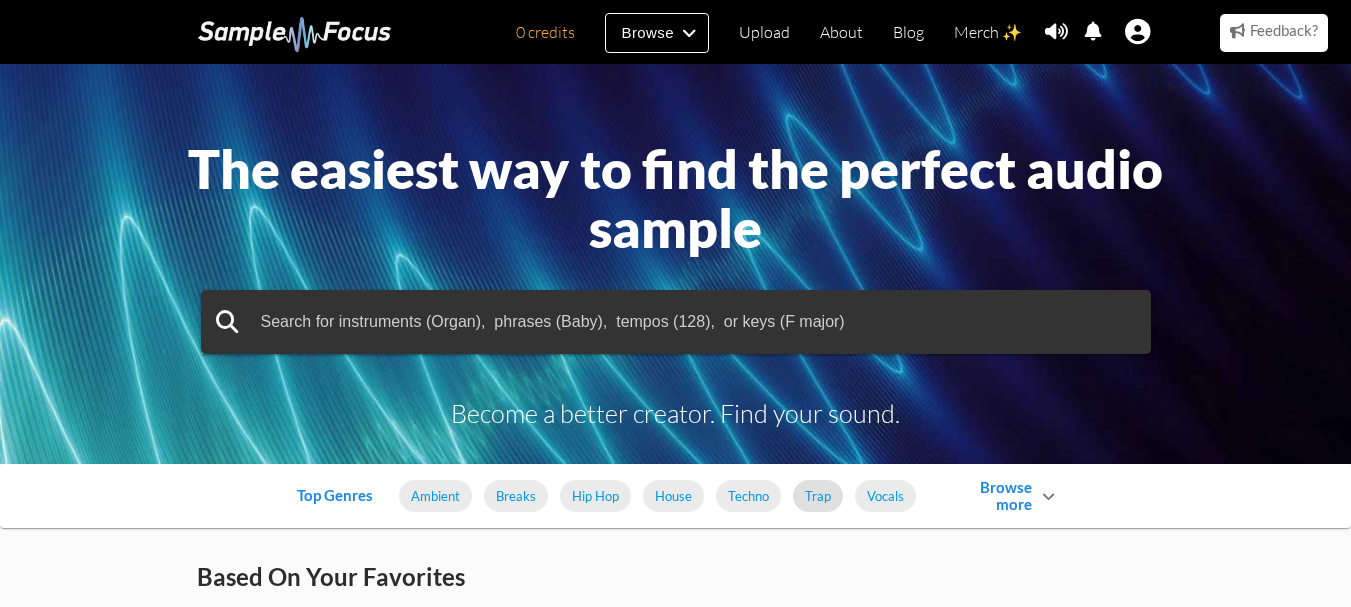 scroll, scrollTop: 0, scrollLeft: 0, axis: both 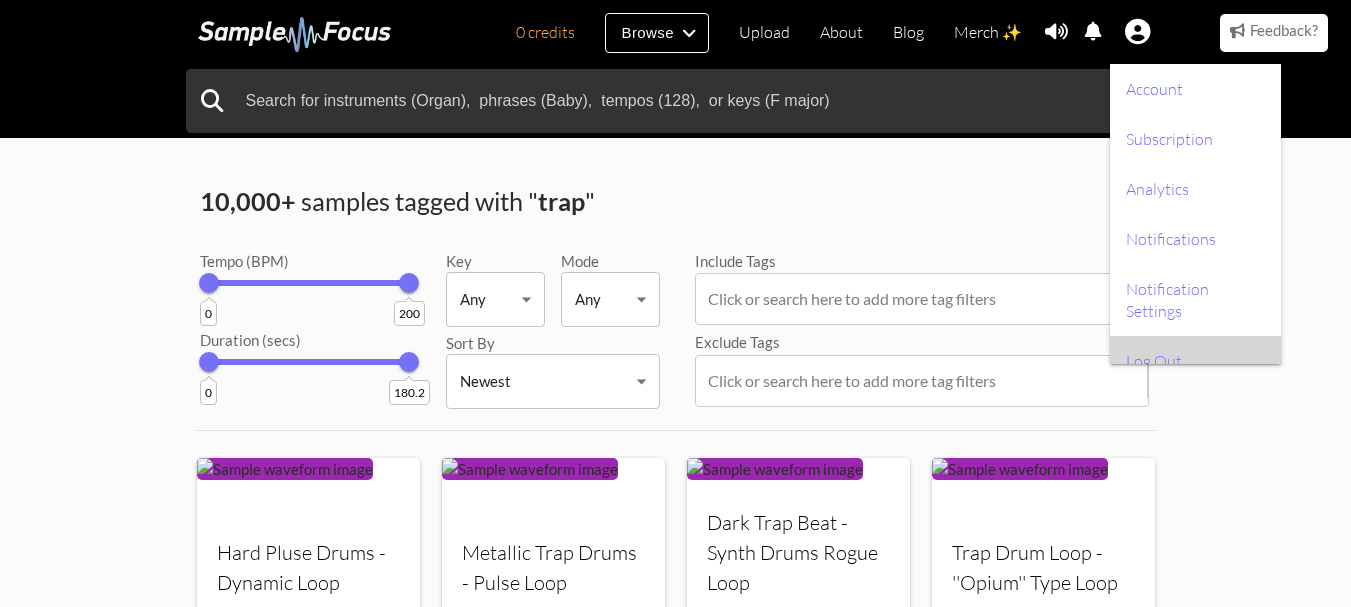 click on "Log Out" at bounding box center (1195, 361) 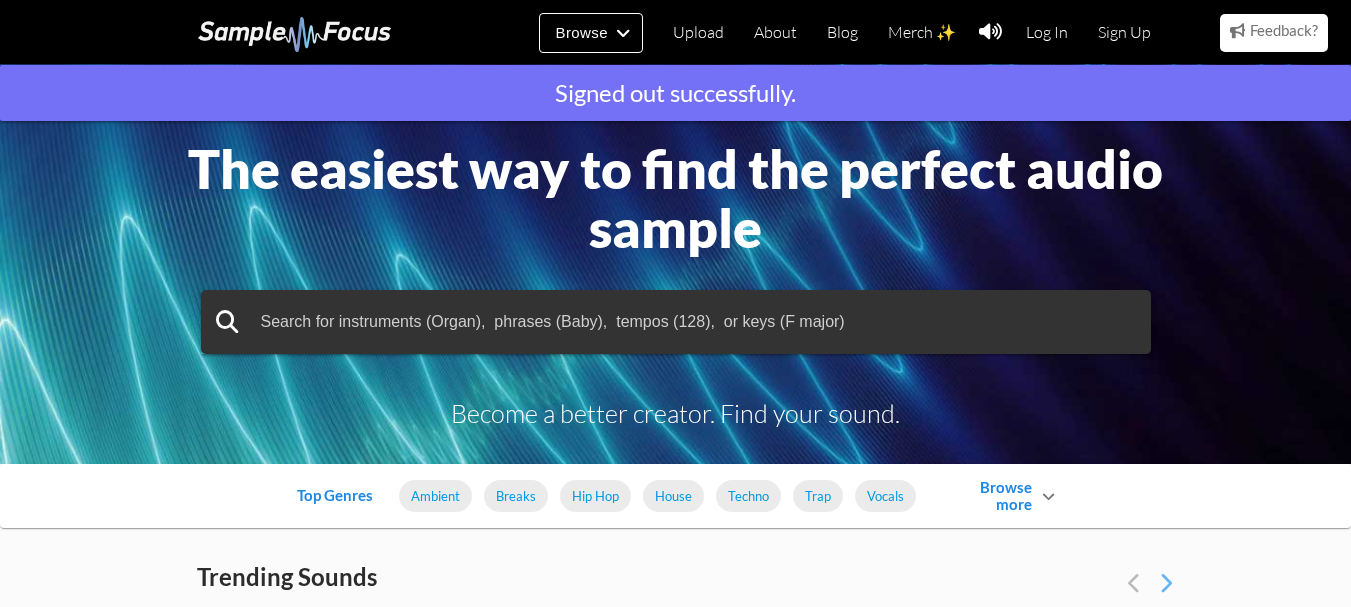 scroll, scrollTop: 0, scrollLeft: 0, axis: both 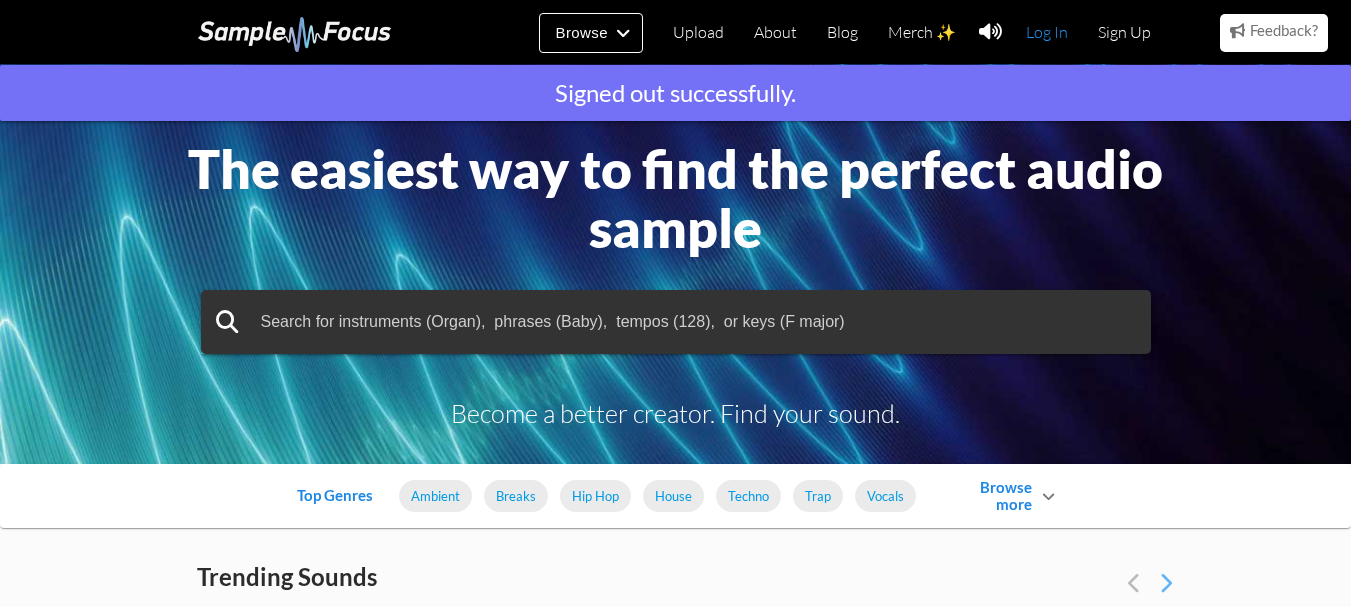 click on "Log In" at bounding box center (1047, 32) 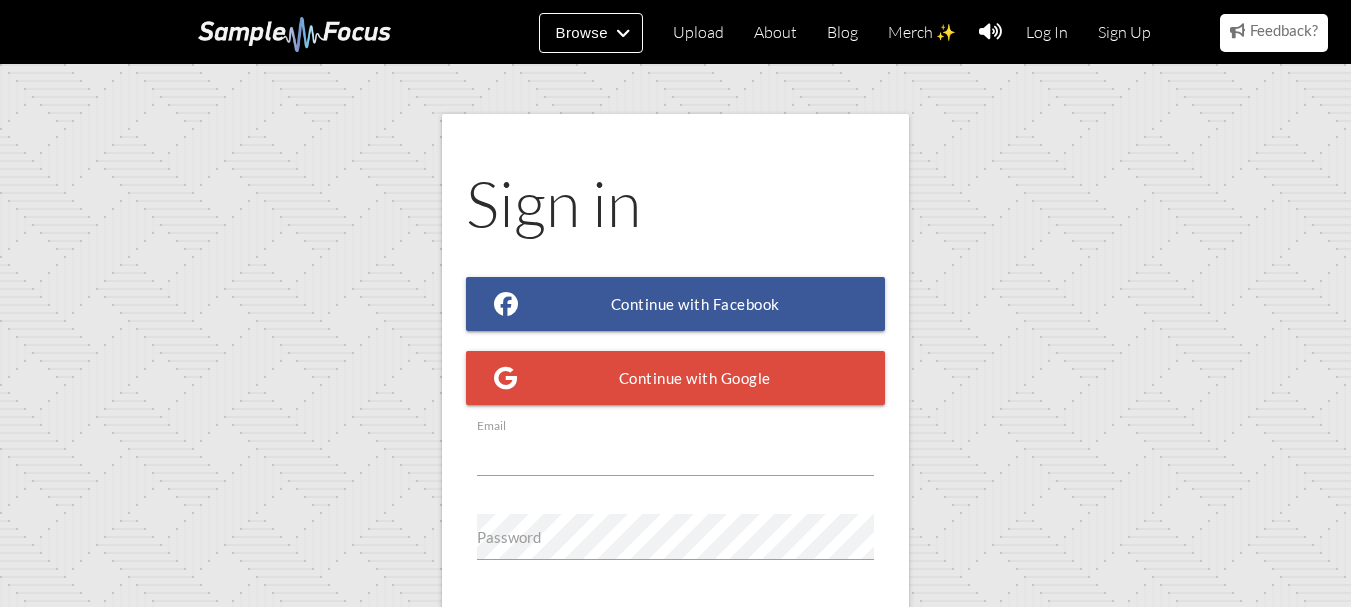 scroll, scrollTop: 0, scrollLeft: 0, axis: both 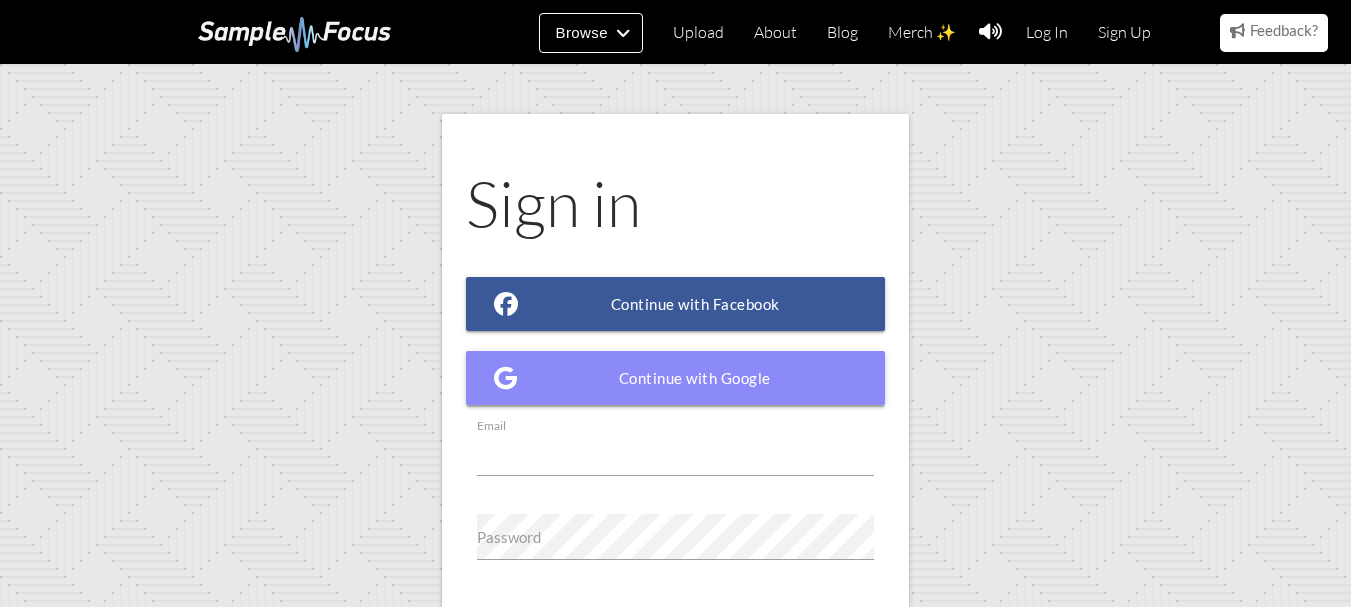 type on "oldjoias@gmail.com" 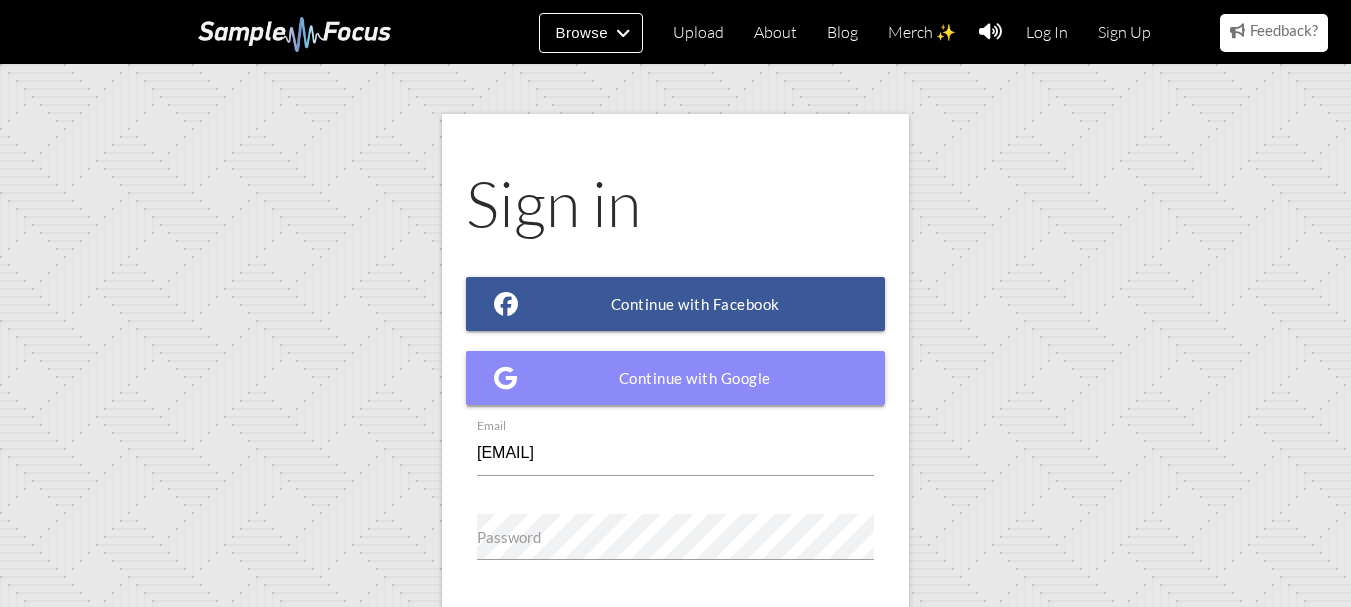 click on "Continue with Google" at bounding box center [676, 378] 